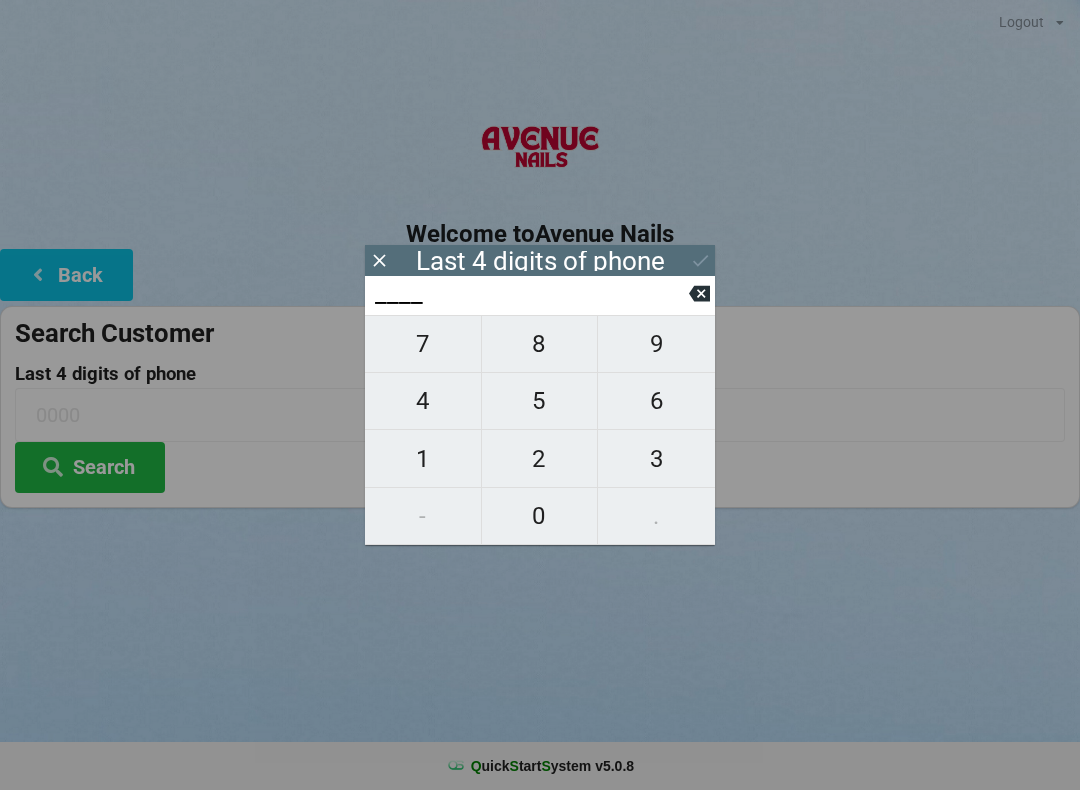 scroll, scrollTop: 0, scrollLeft: 0, axis: both 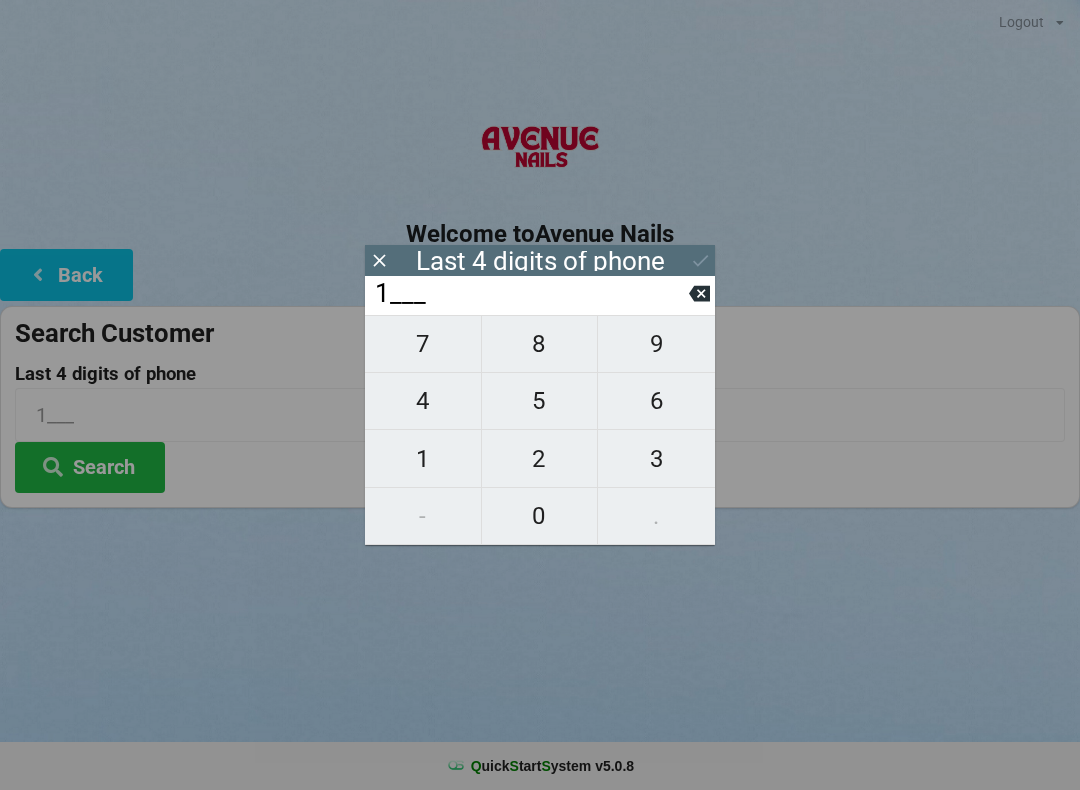 click on "7" at bounding box center [423, 344] 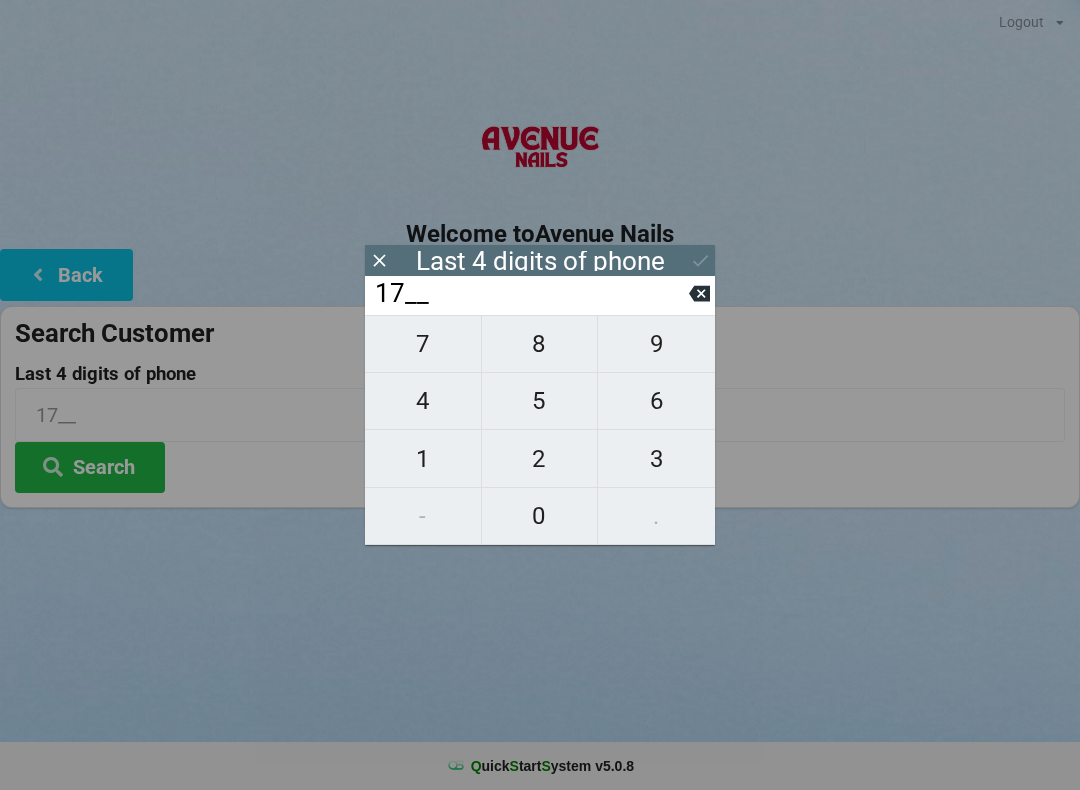 click on "8" at bounding box center [423, 344] 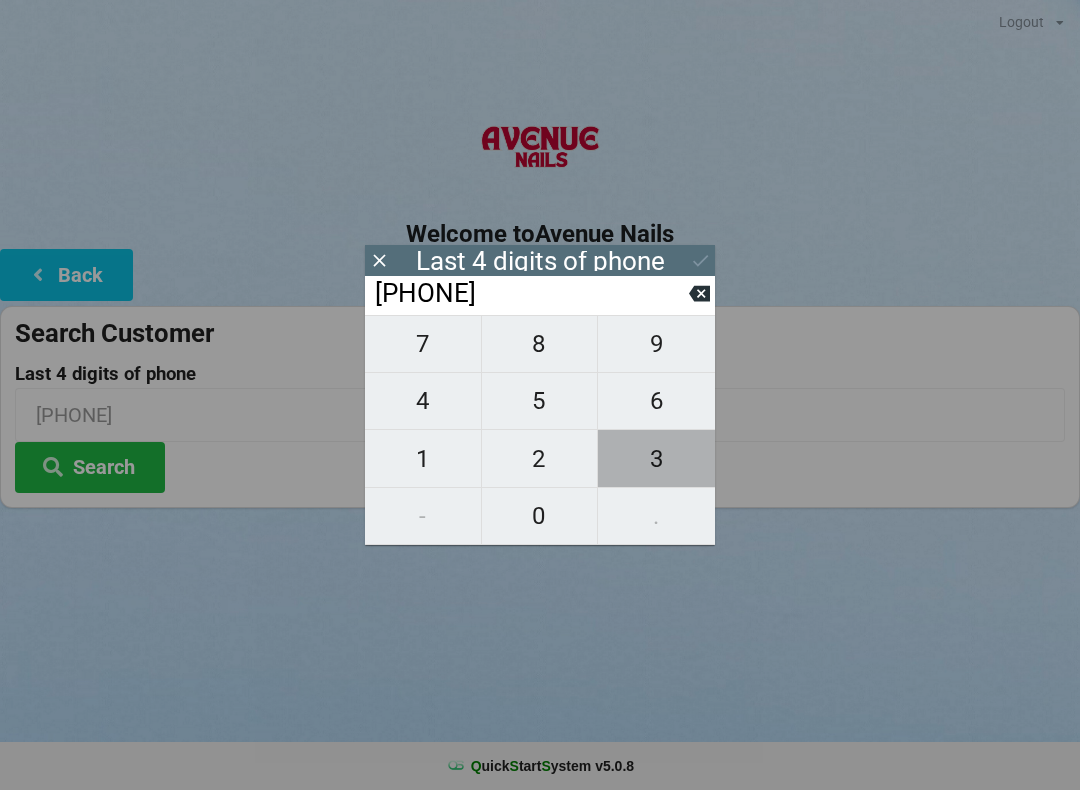 click on "3" at bounding box center (423, 344) 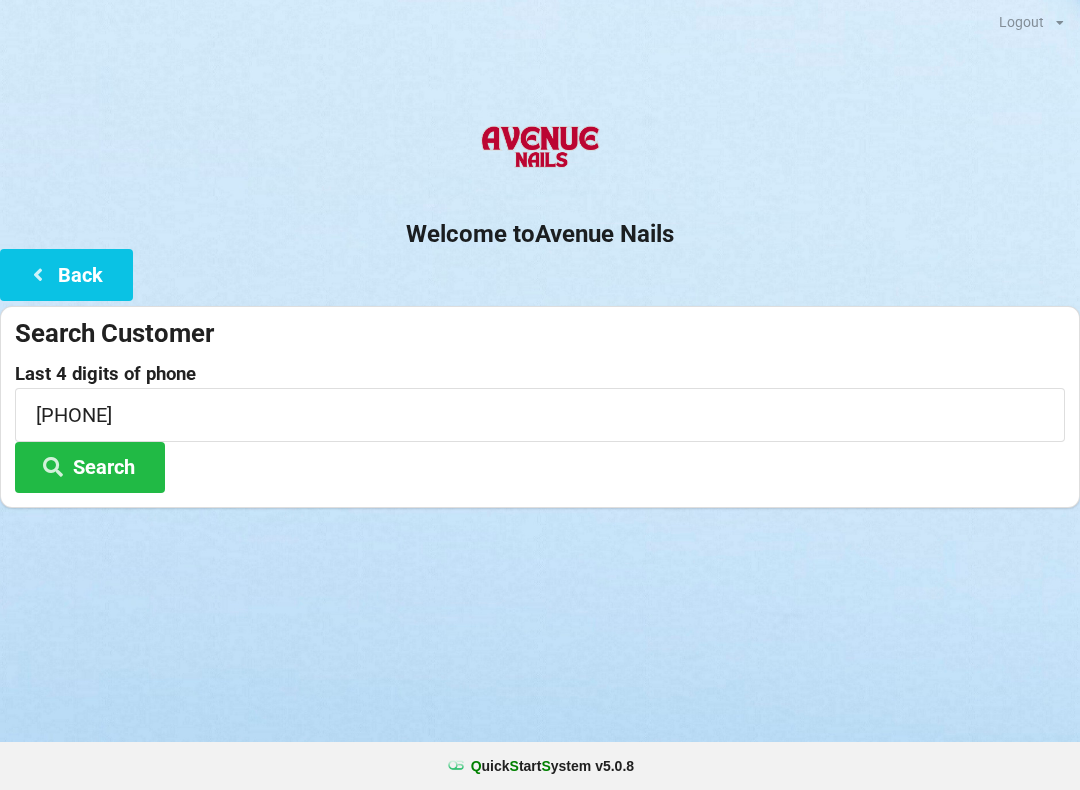 click on "Logout Logout Sign-In Welcome to Avenue Nails Back Search Customer Last 4 digits of phone [PHONE] Search" at bounding box center (540, 0) 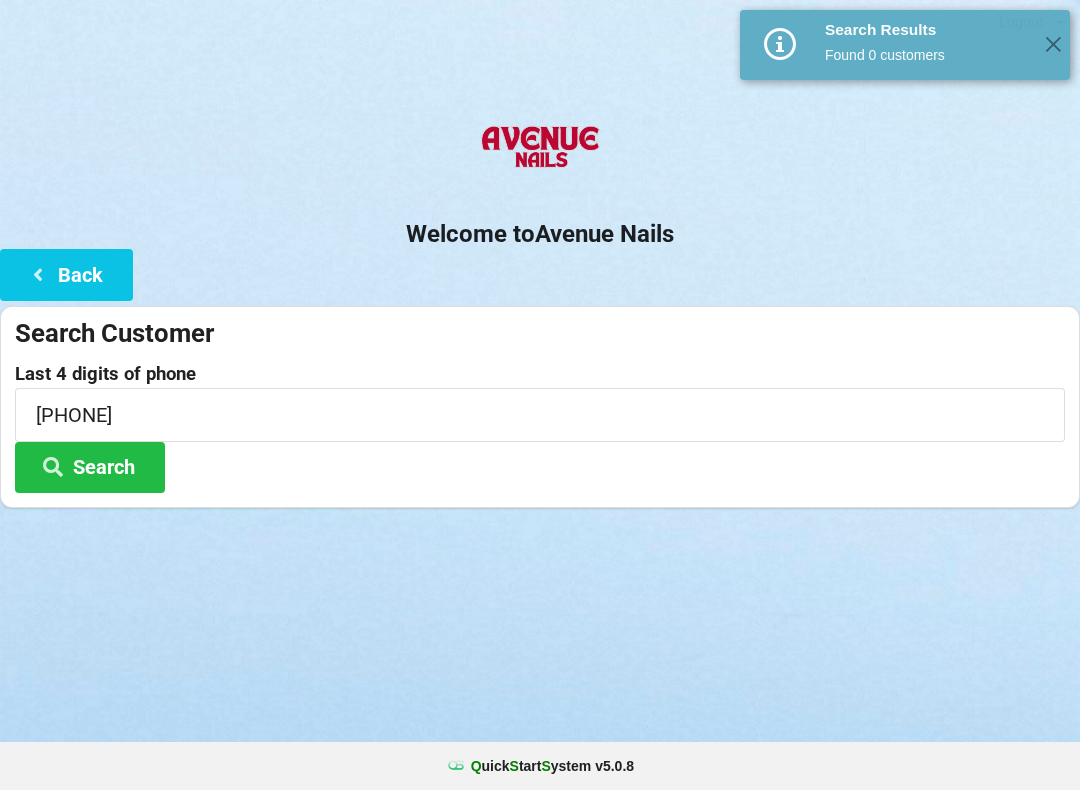 click on "Back" at bounding box center (66, 274) 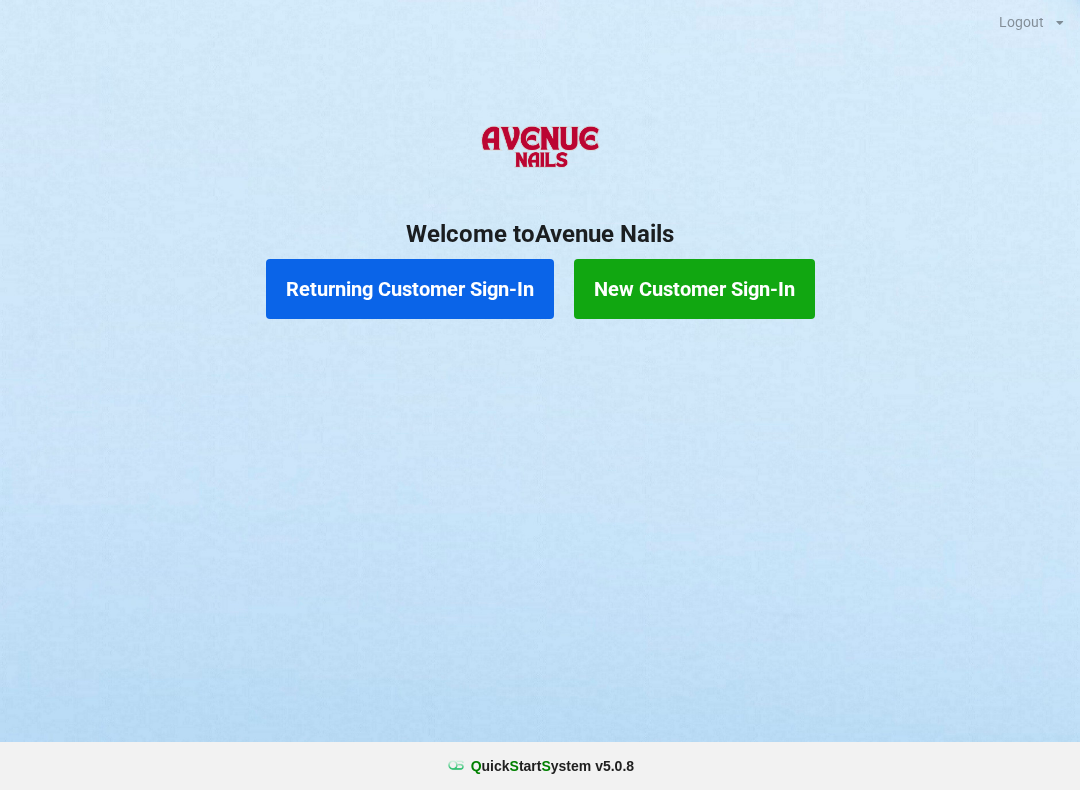 click on "New Customer Sign-In" at bounding box center (694, 289) 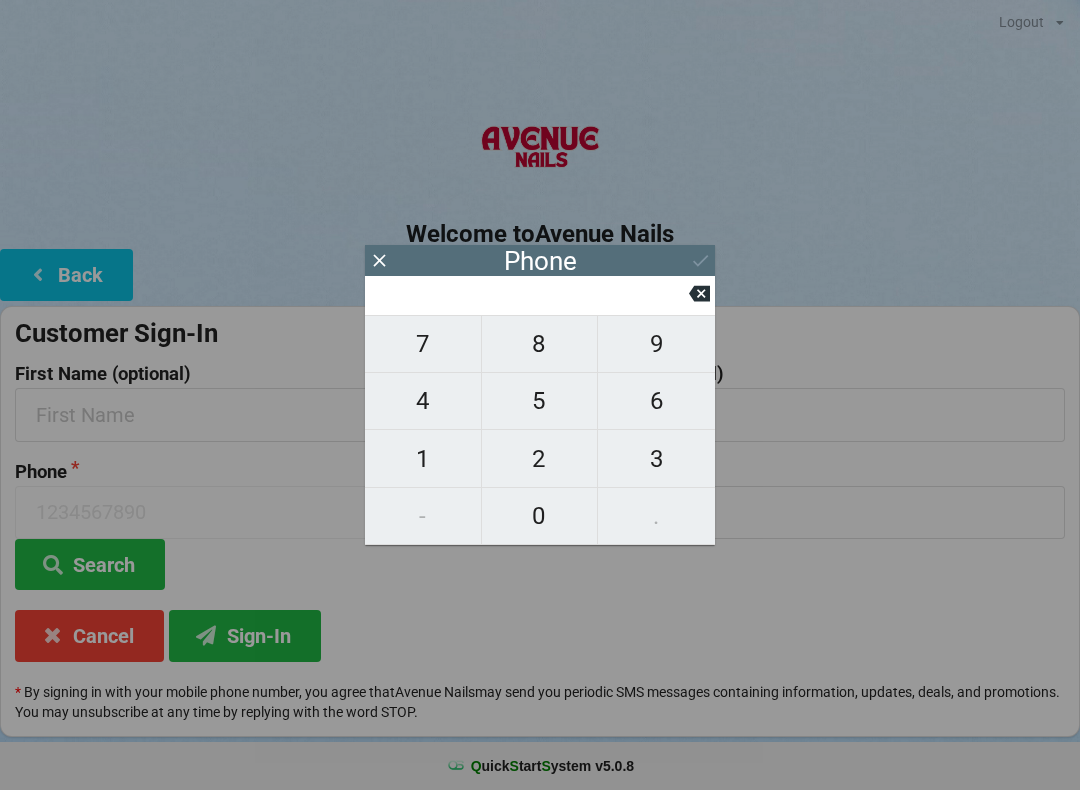 click on "4" at bounding box center [423, 401] 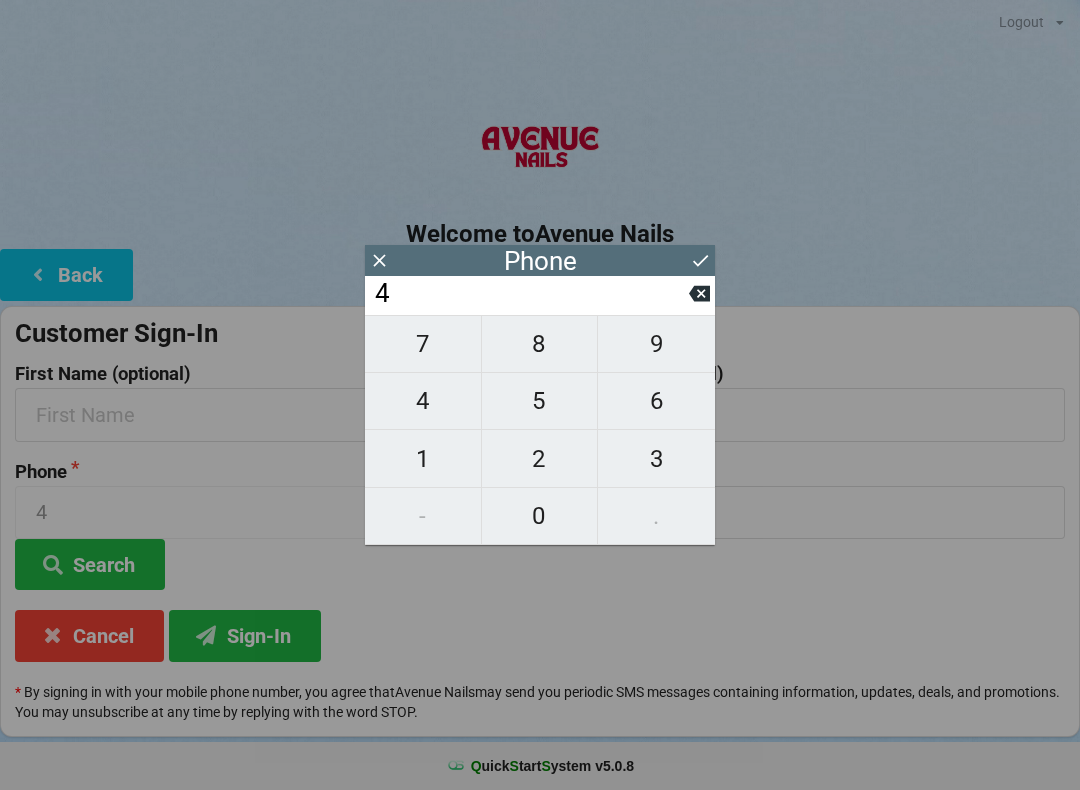 click on "0" at bounding box center (423, 344) 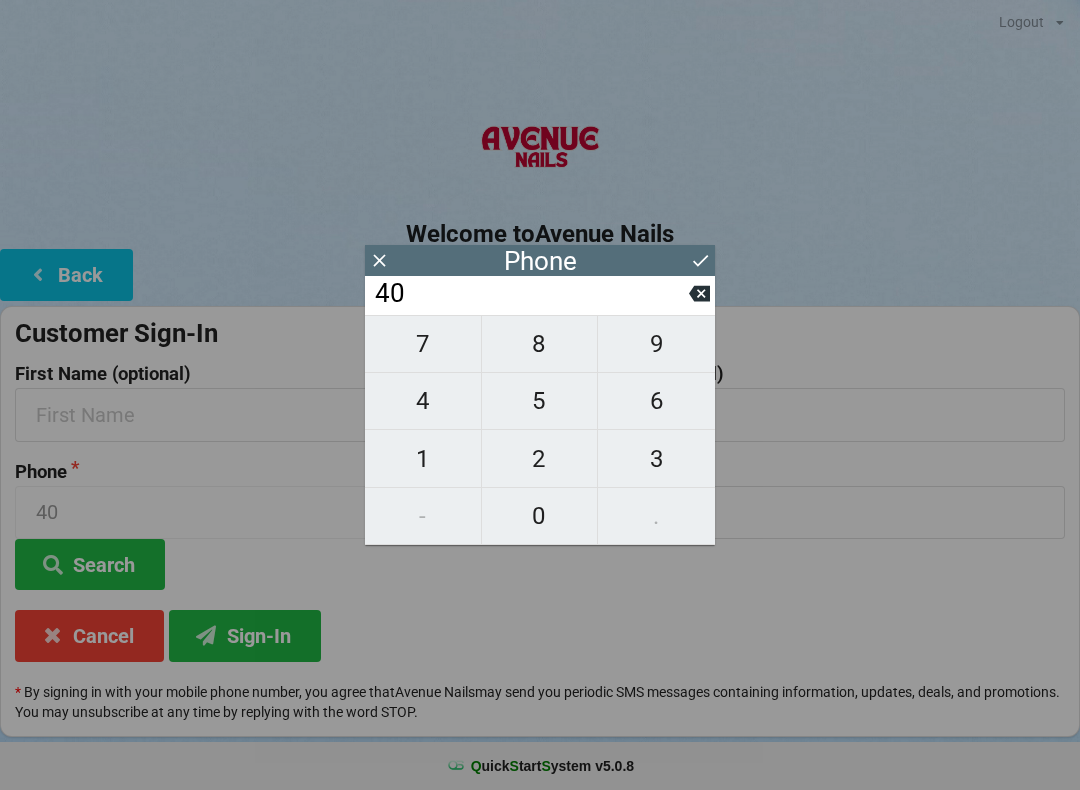 click on "1" at bounding box center (423, 344) 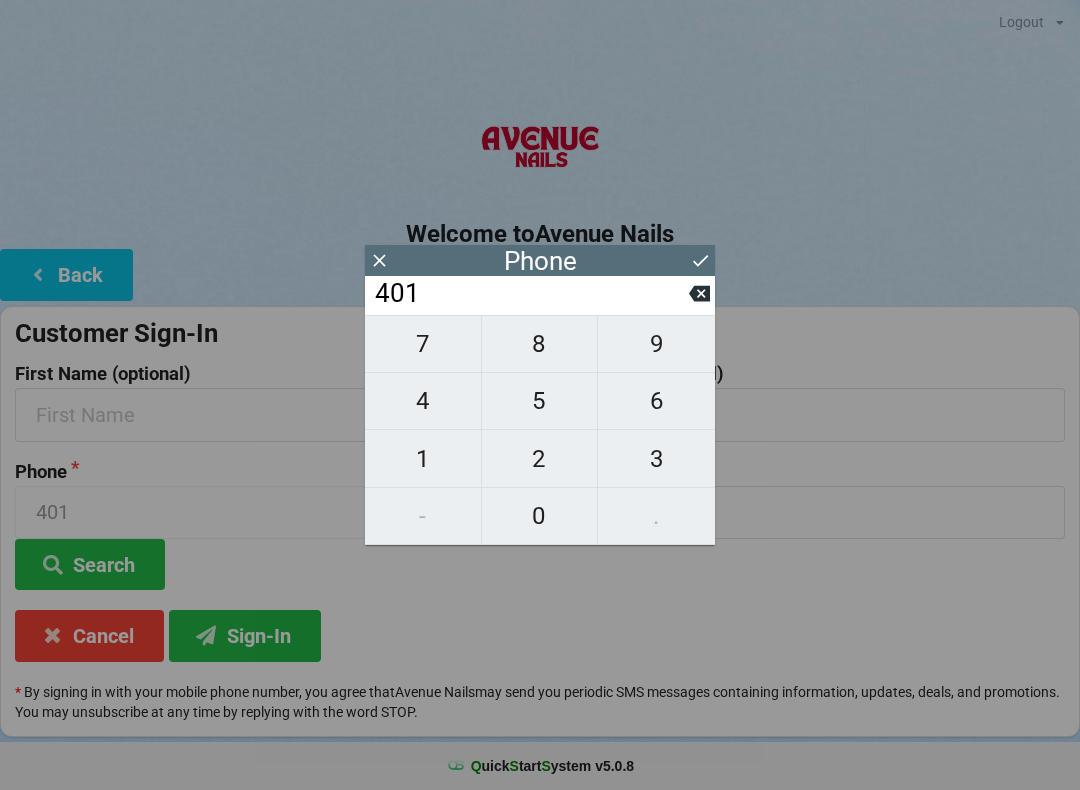 click on "2" at bounding box center (423, 344) 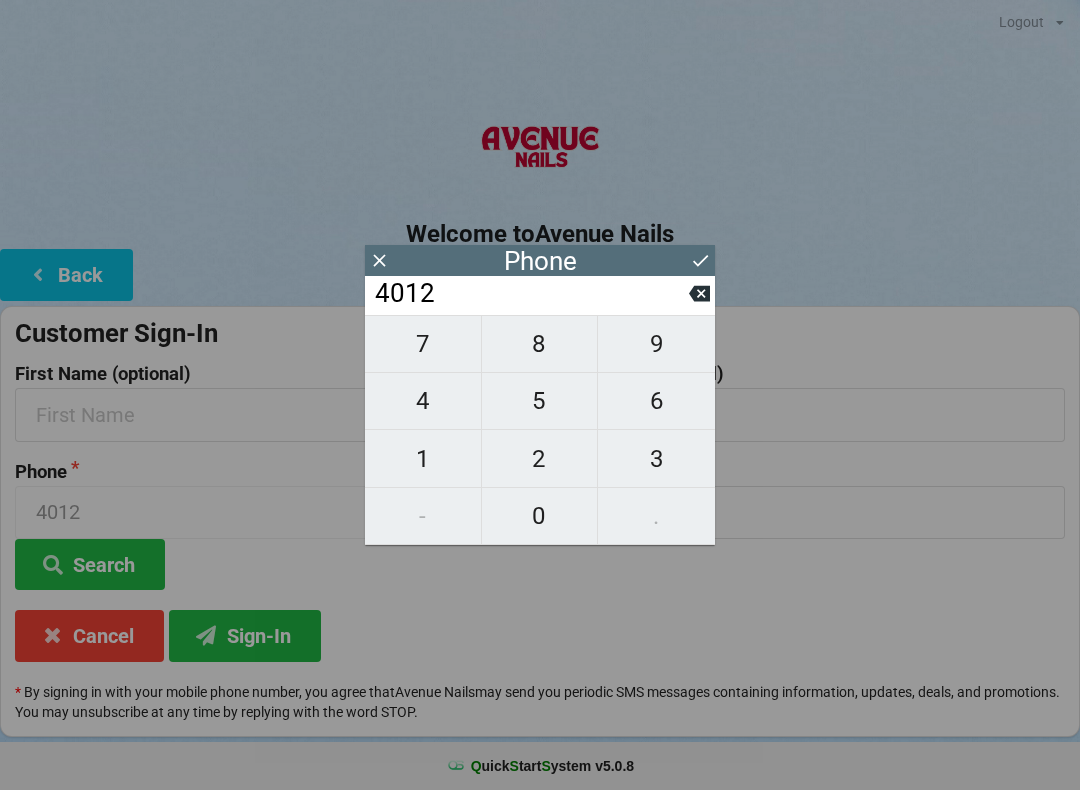 click on "2" at bounding box center (423, 344) 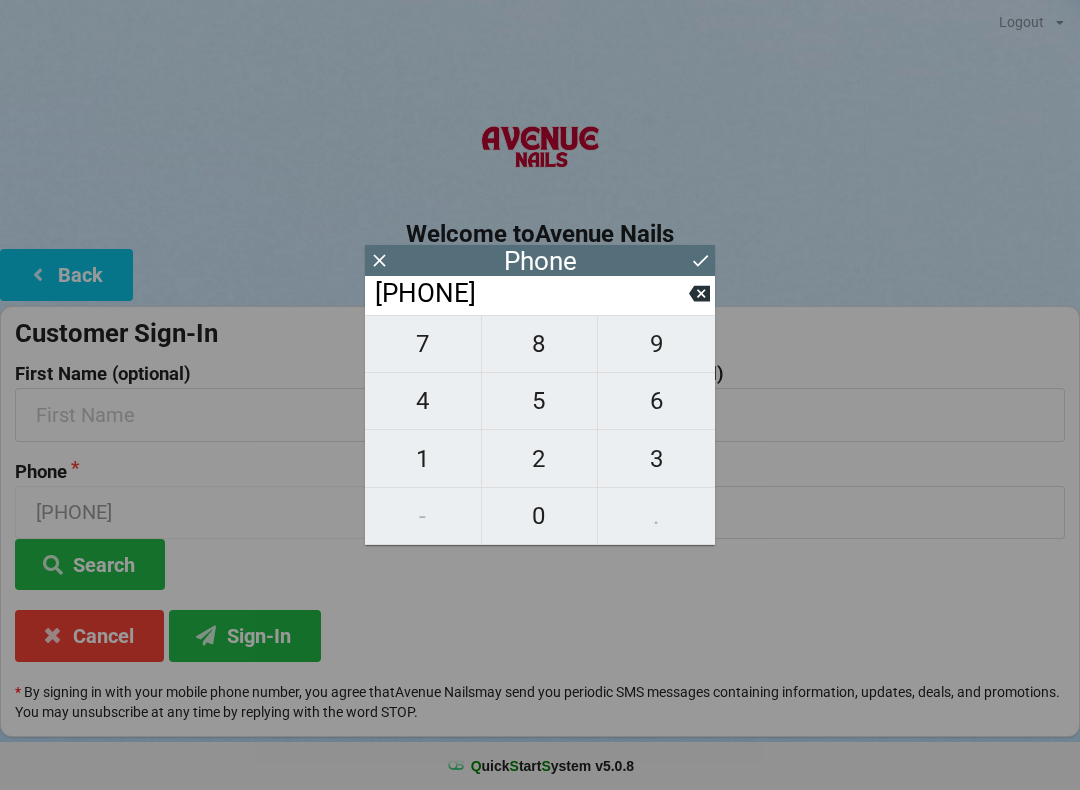 click on "7" at bounding box center (423, 344) 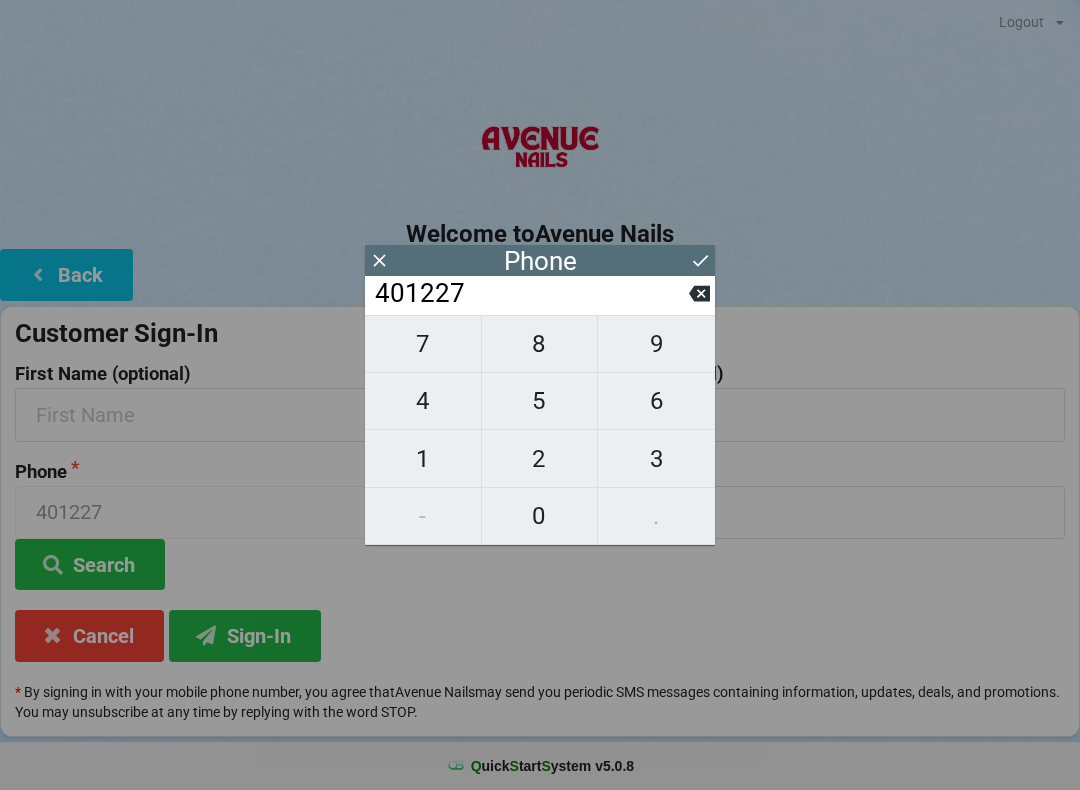 click on "1" at bounding box center [423, 344] 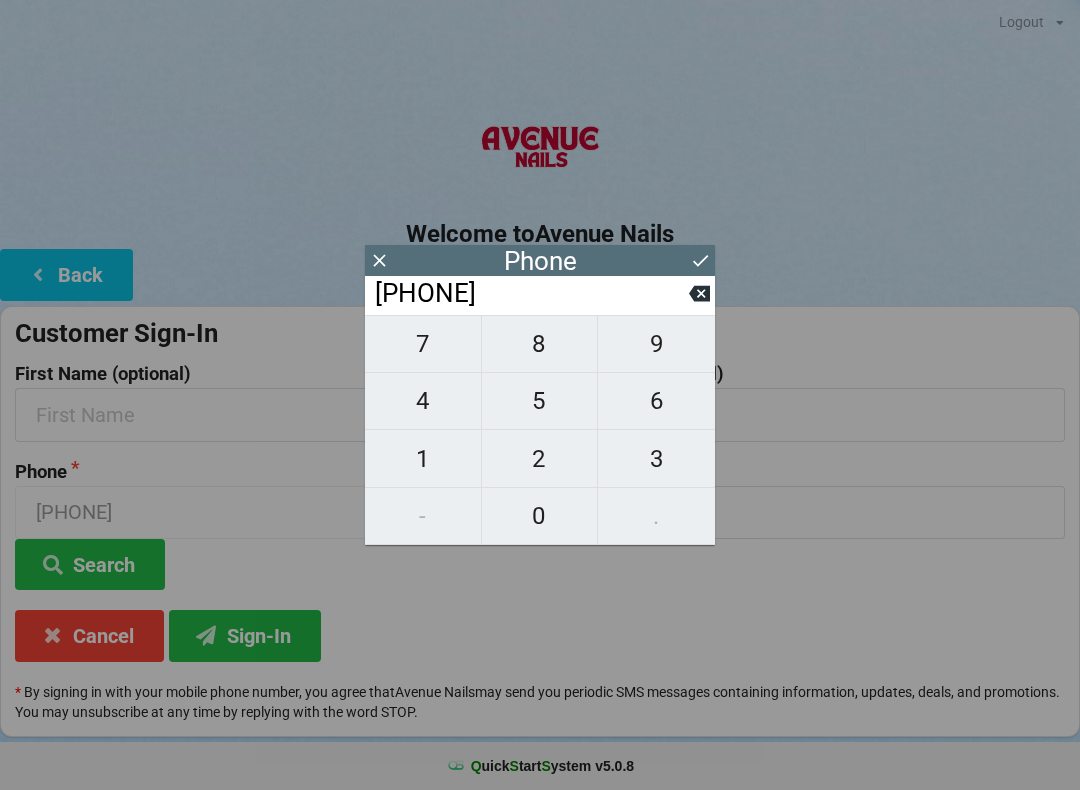 click on "7" at bounding box center (423, 344) 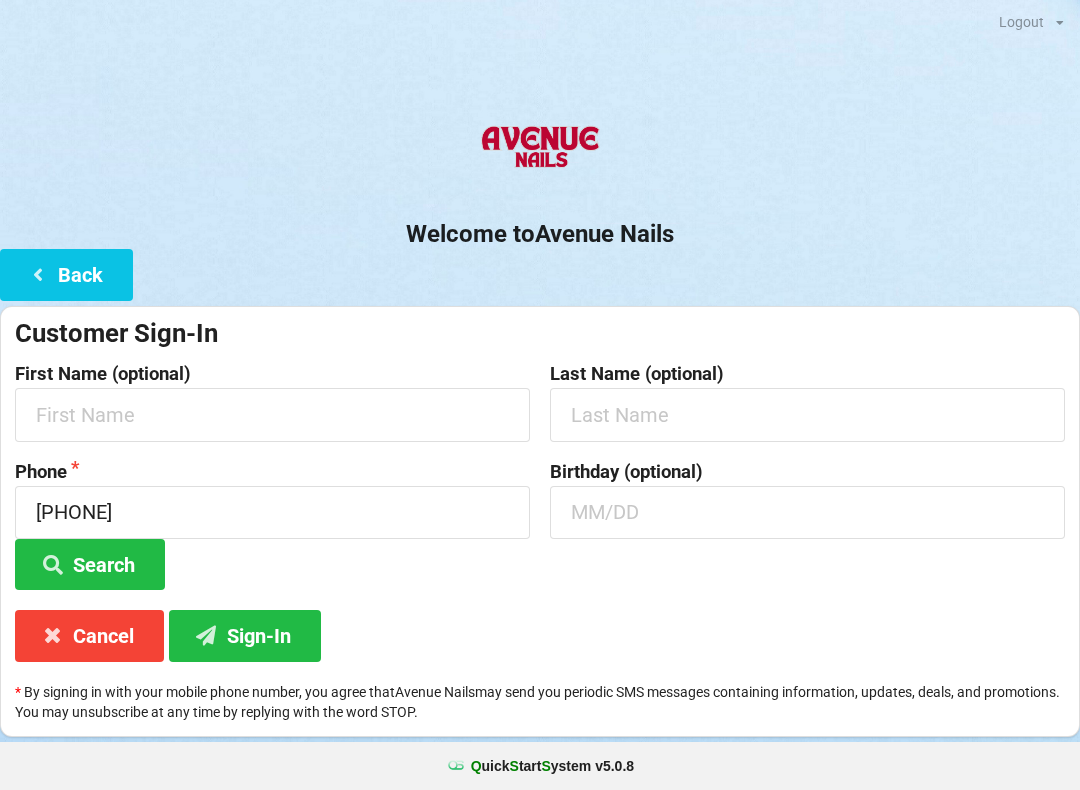 click on "Customer Sign-In First Name (optional) Last Name (optional) Phone [PHONE] Search Birthday (optional) Cancel Sign-In * By signing in with your mobile phone number, you agree that Avenue Nails may send you periodic SMS messages containing information, updates, deals, and promotions. You may unsubscribe at any time by replying with the word STOP." at bounding box center [540, 521] 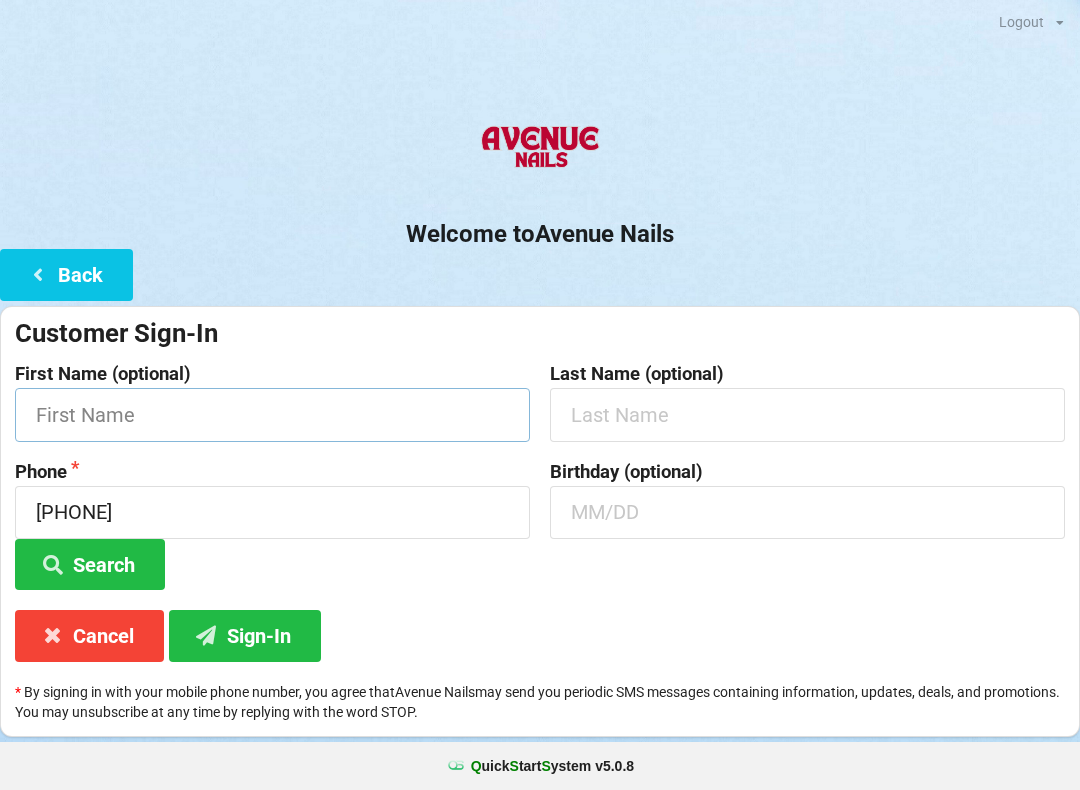 click at bounding box center [272, 414] 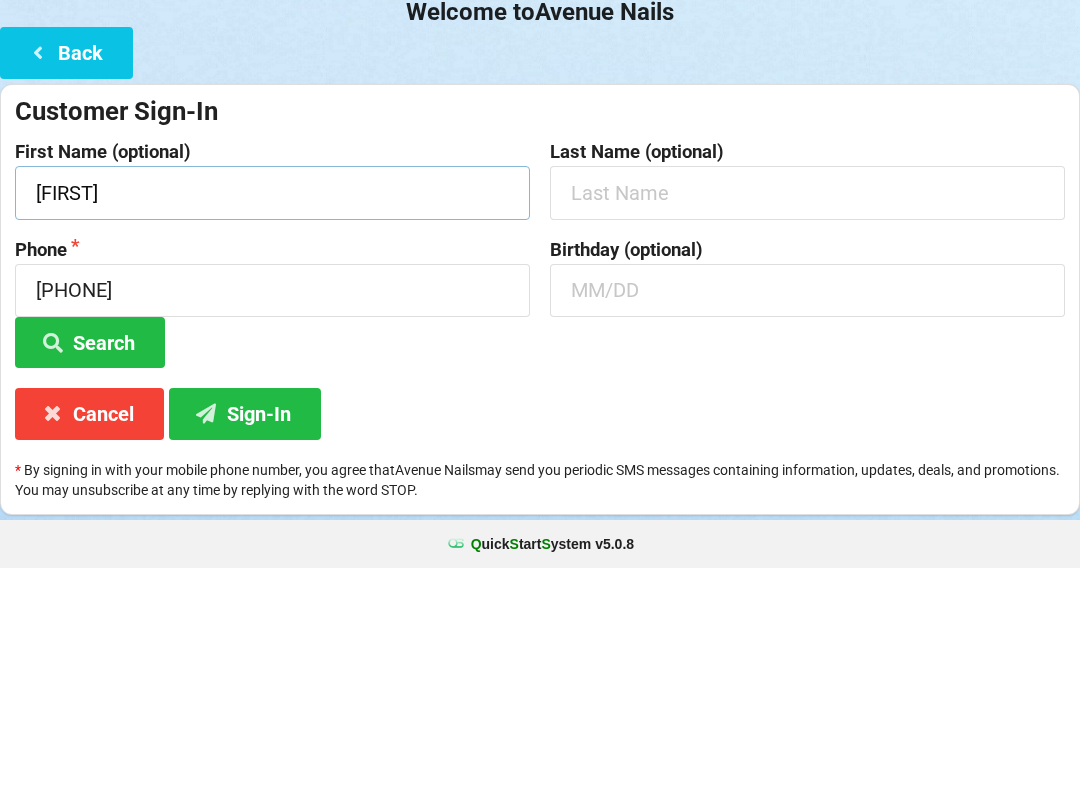 type on "[FIRST]" 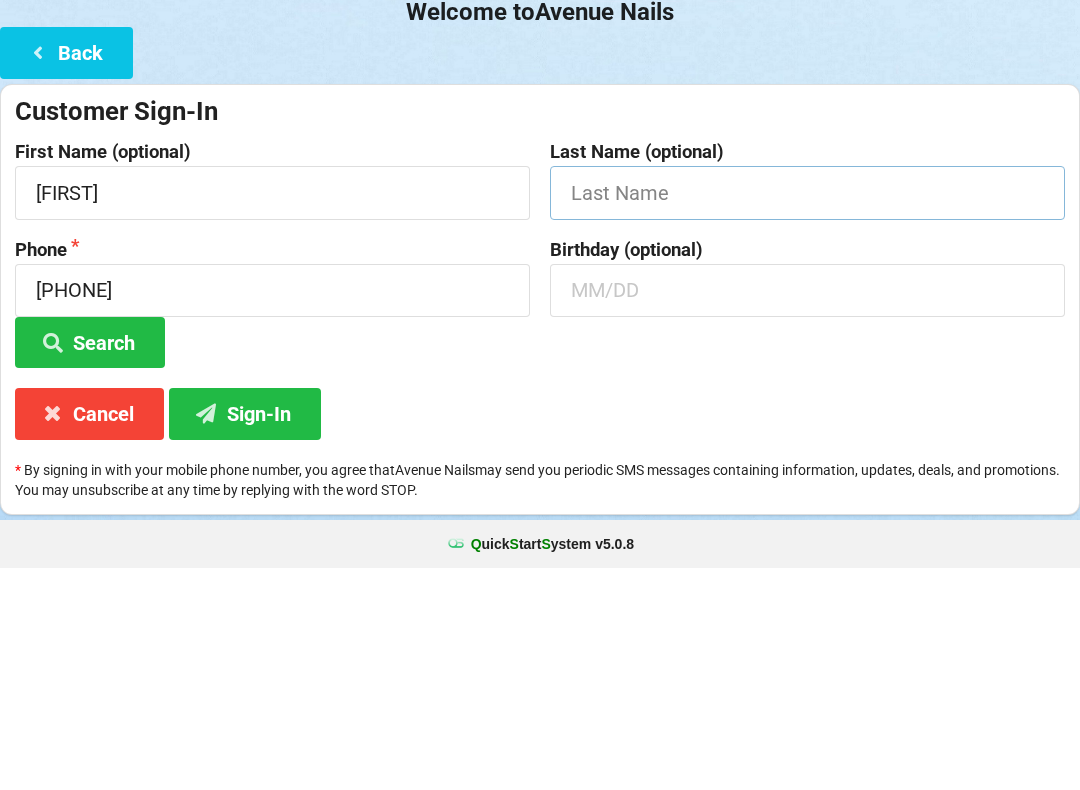 click at bounding box center (272, 414) 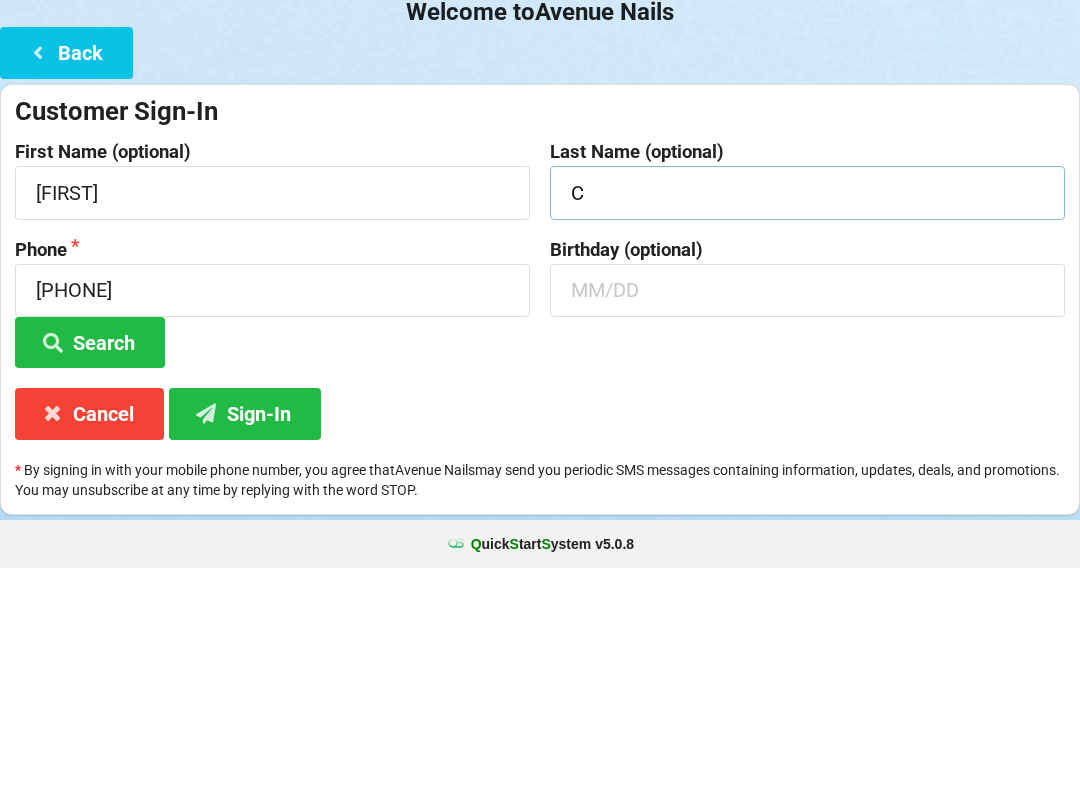 type on "C" 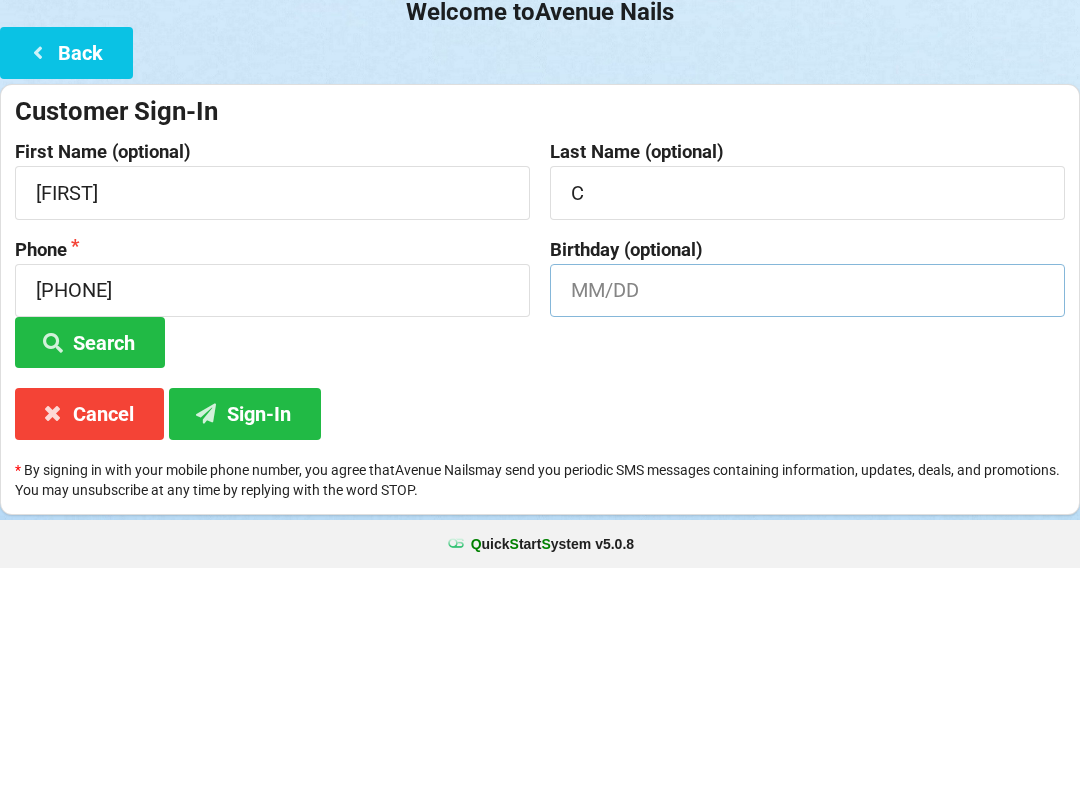 click at bounding box center [272, 414] 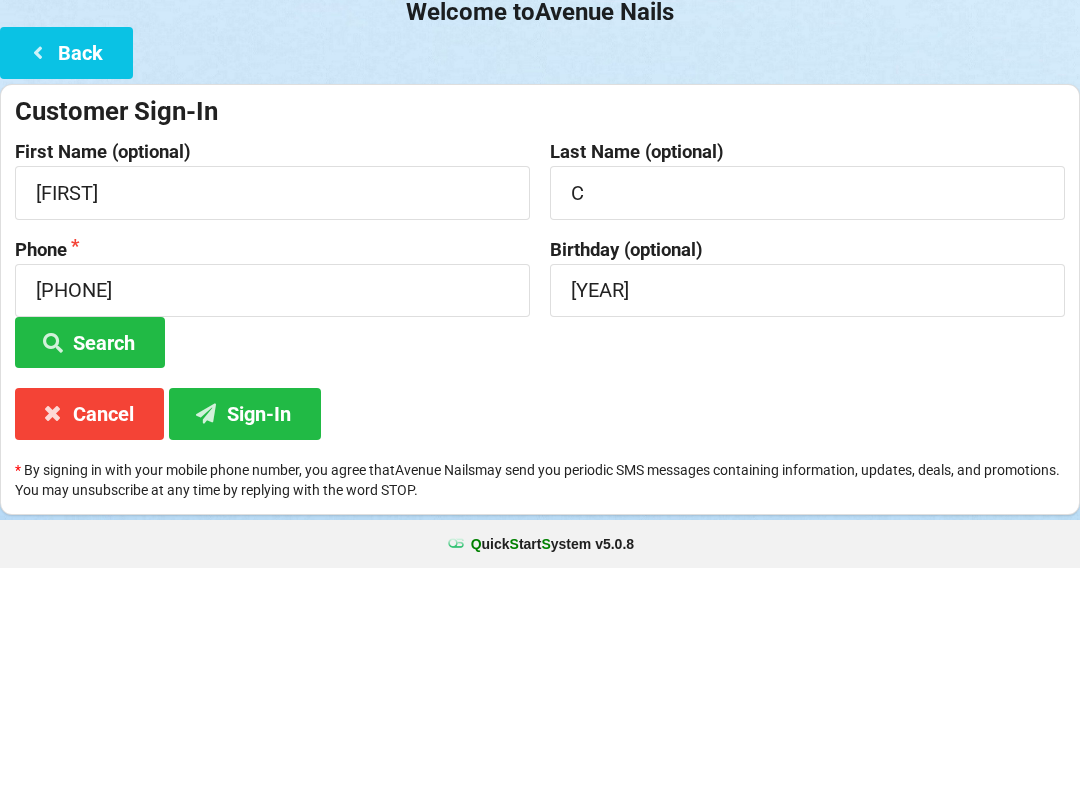 click on "[DATE] [YEAR]" at bounding box center (807, 402) 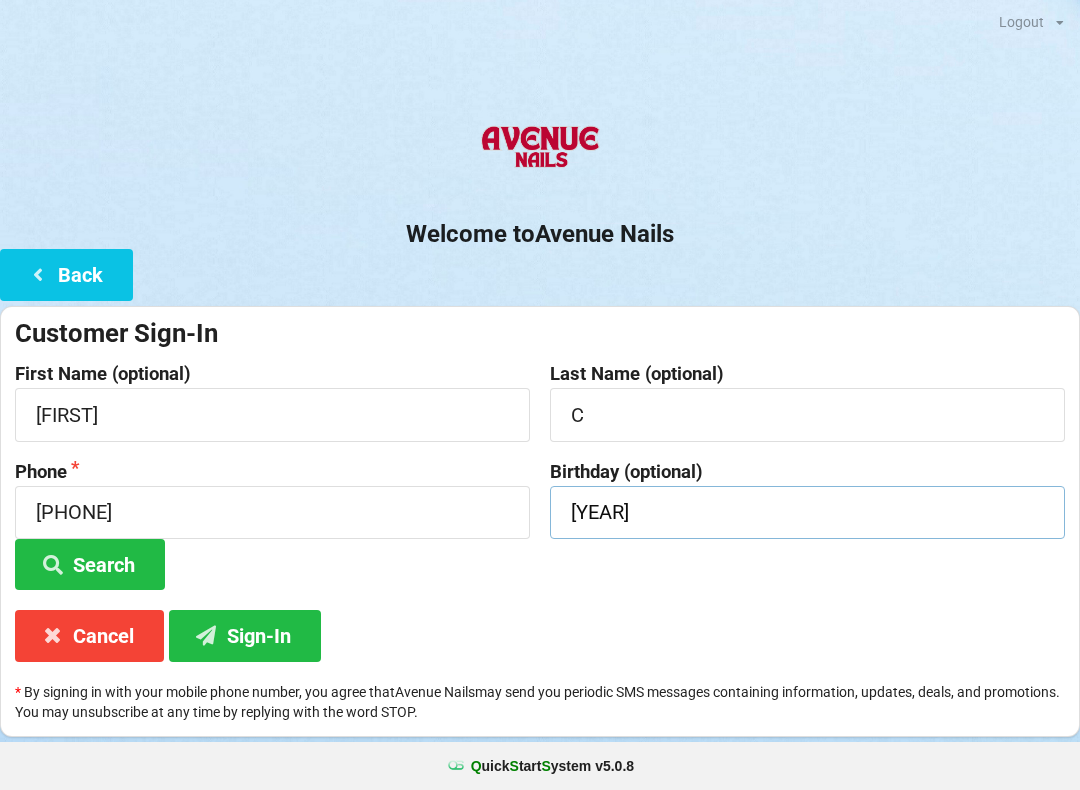 click on "[YEAR]" at bounding box center [272, 414] 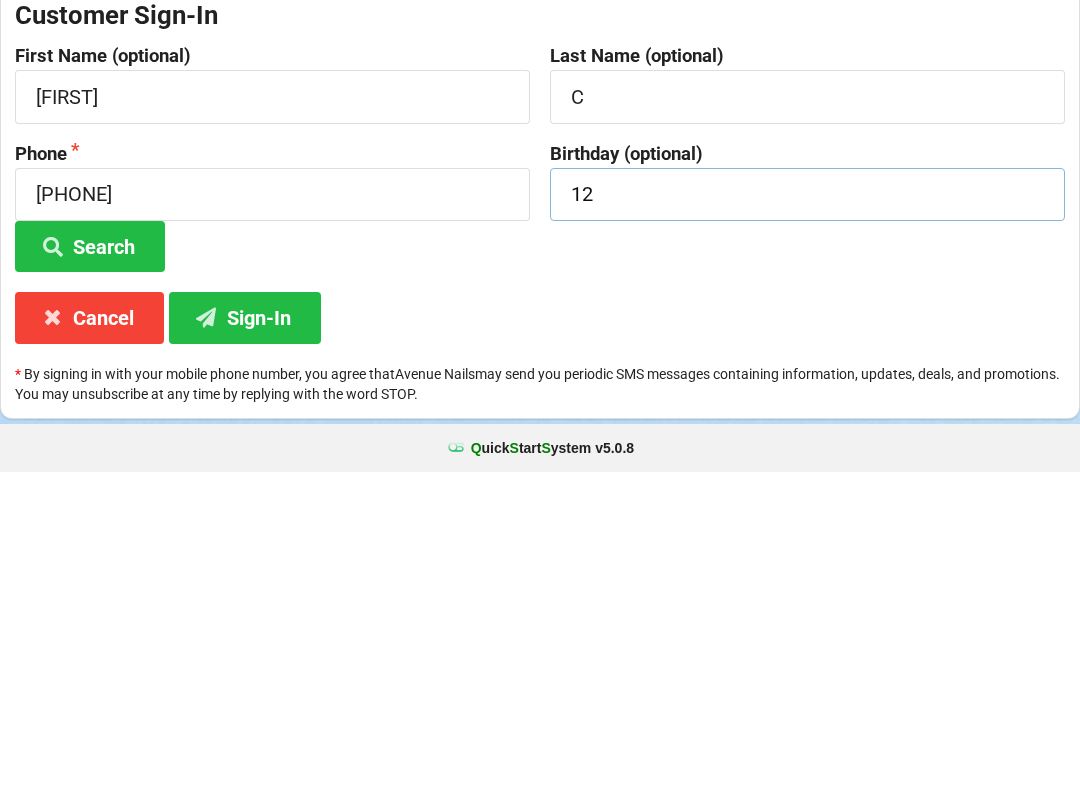 type on "1" 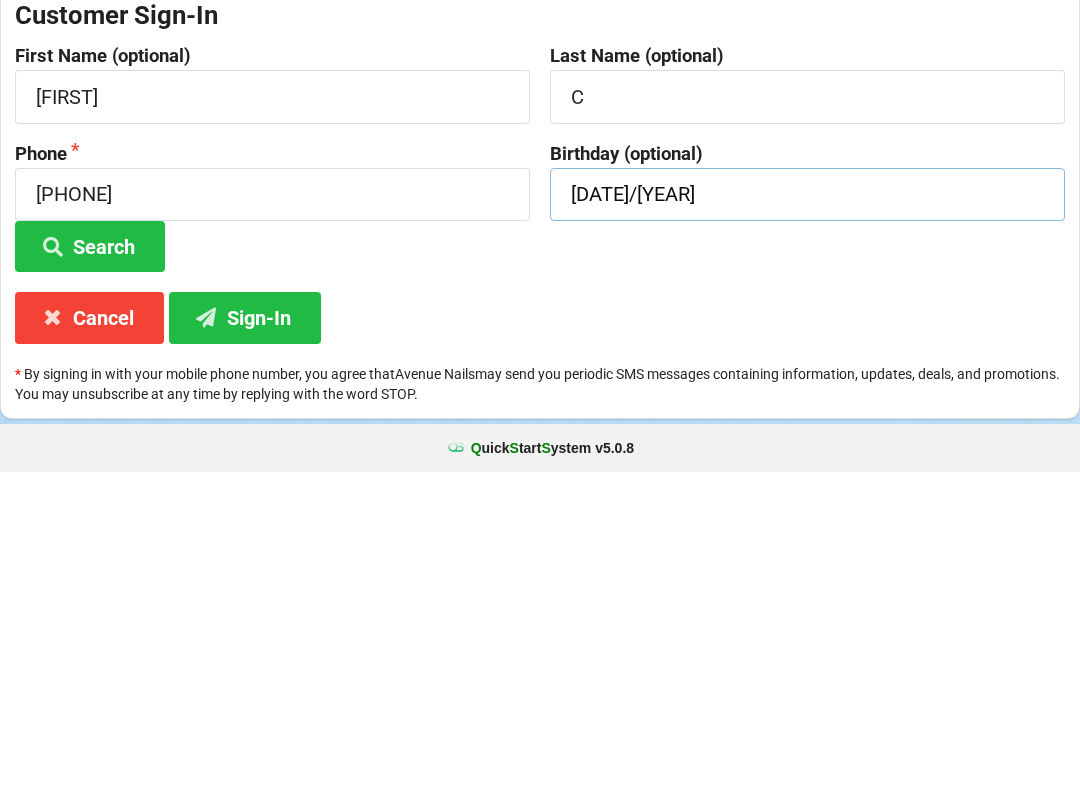 type on "[DATE]/[YEAR]" 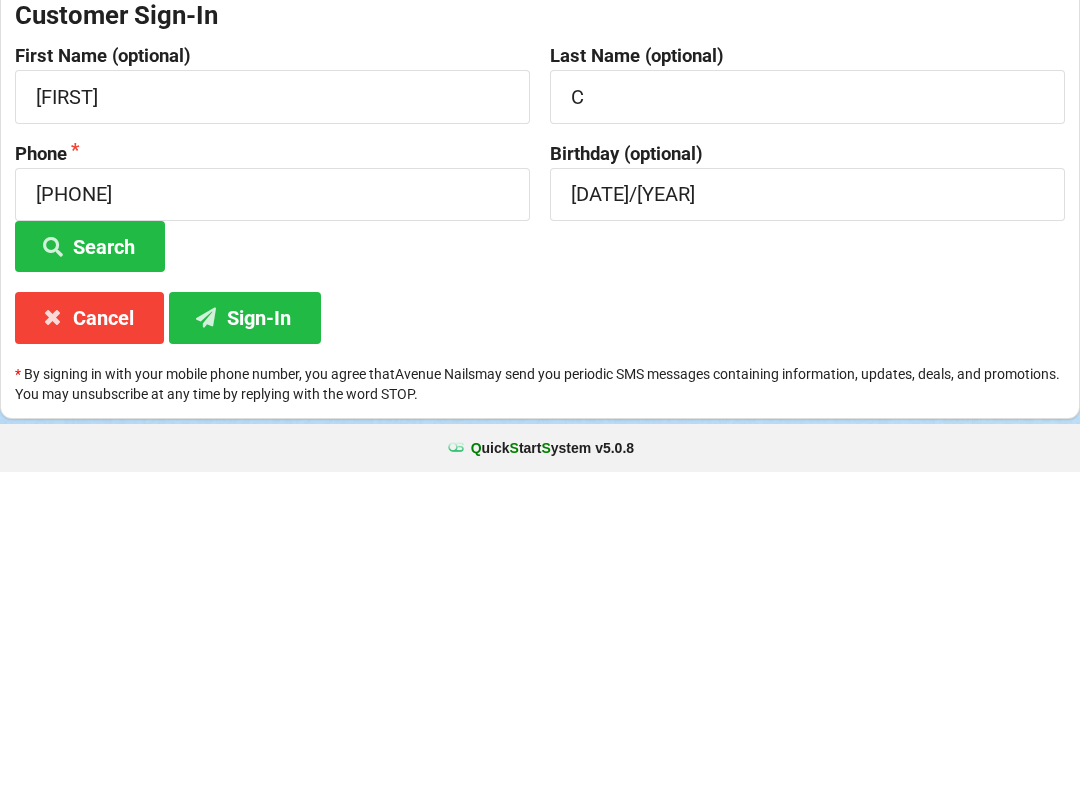 click on "Customer Sign-In First Name (optional) [NAME] Last Name (optional) C Phone [PHONE] Search Birthday (optional) 12/20 Cancel Sign-In * By signing in with your mobile phone number, you agree that Avenue Nails may send you periodic SMS messages containing information, updates, deals, and promotions. You may unsubscribe at any time by replying with the word STOP." at bounding box center [540, 521] 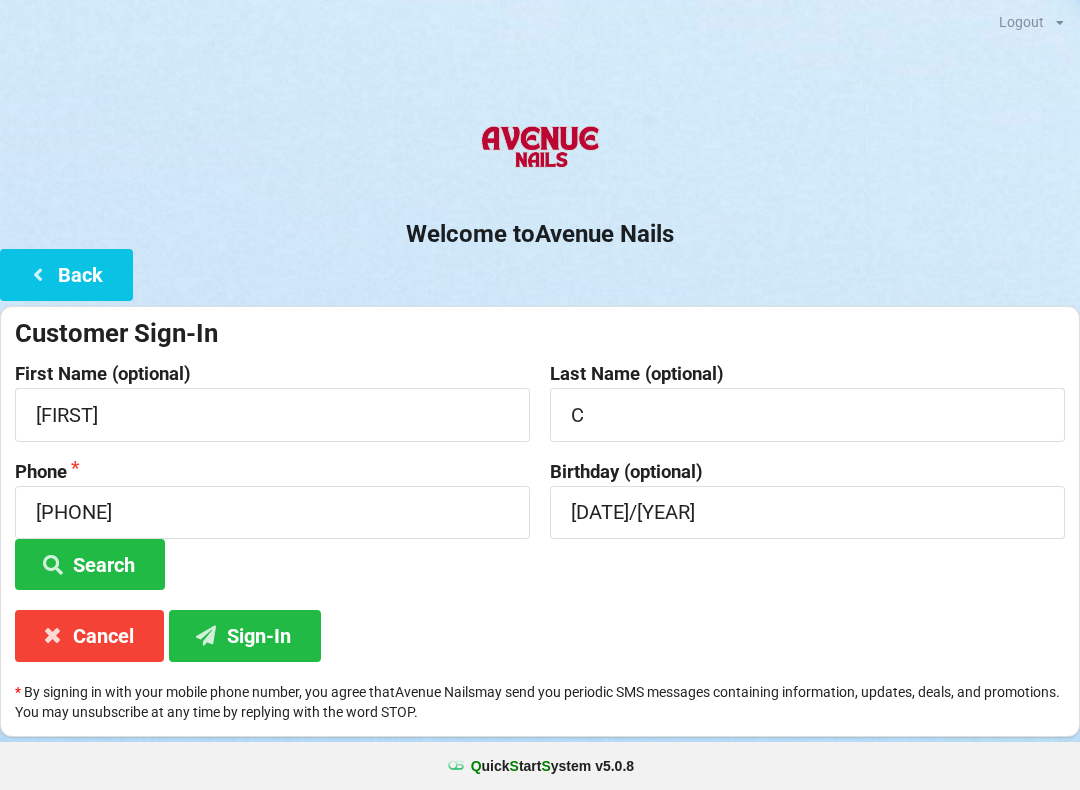 click on "Sign-In" at bounding box center [90, 564] 